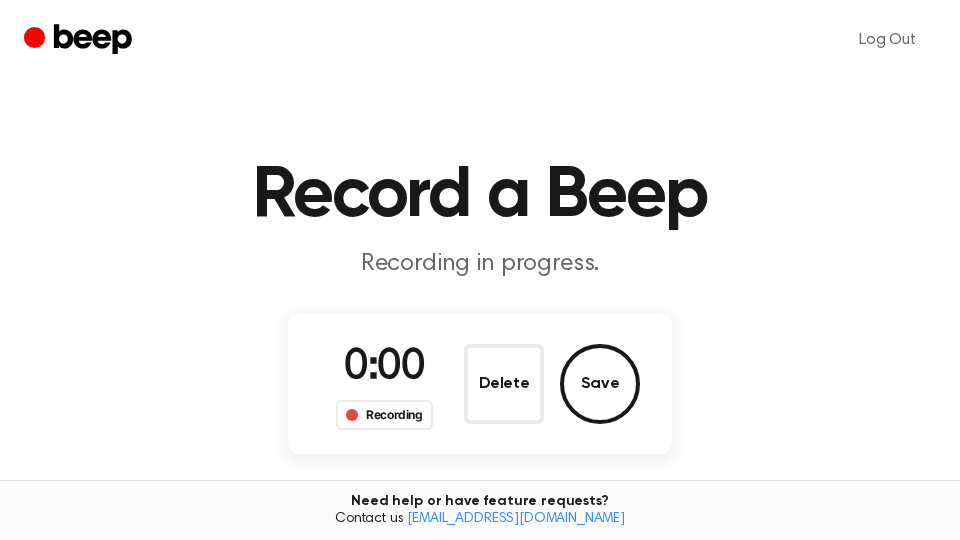 scroll, scrollTop: 0, scrollLeft: 0, axis: both 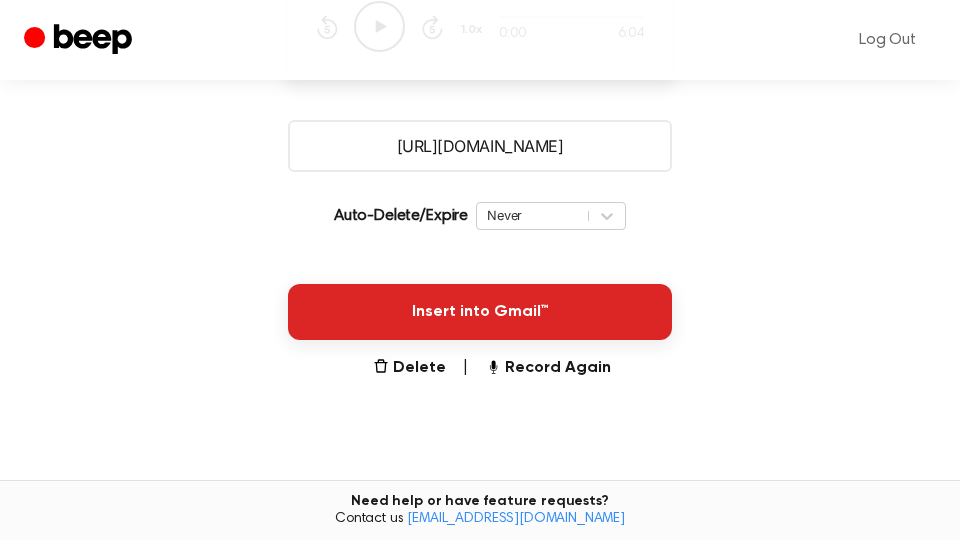 click on "Insert into Gmail™" at bounding box center [480, 312] 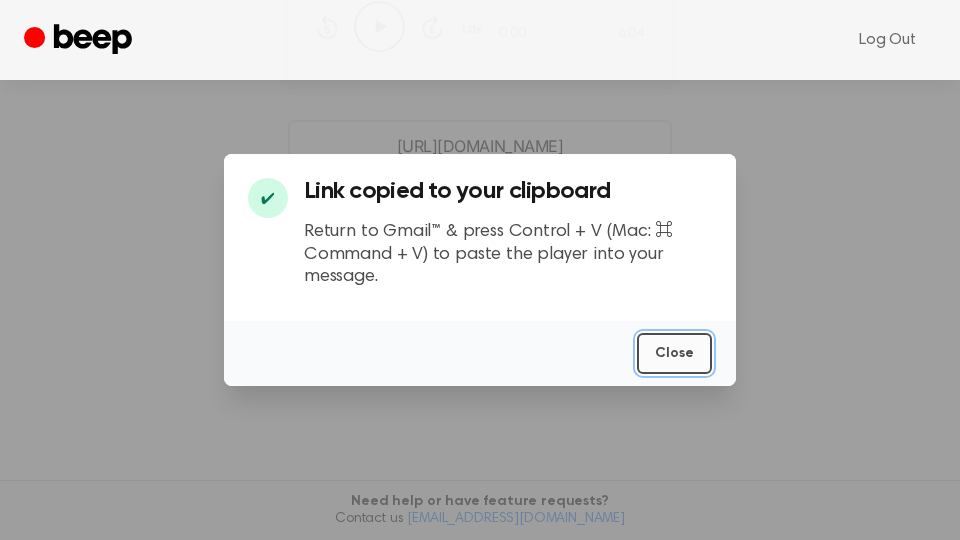 click on "Close" at bounding box center (674, 353) 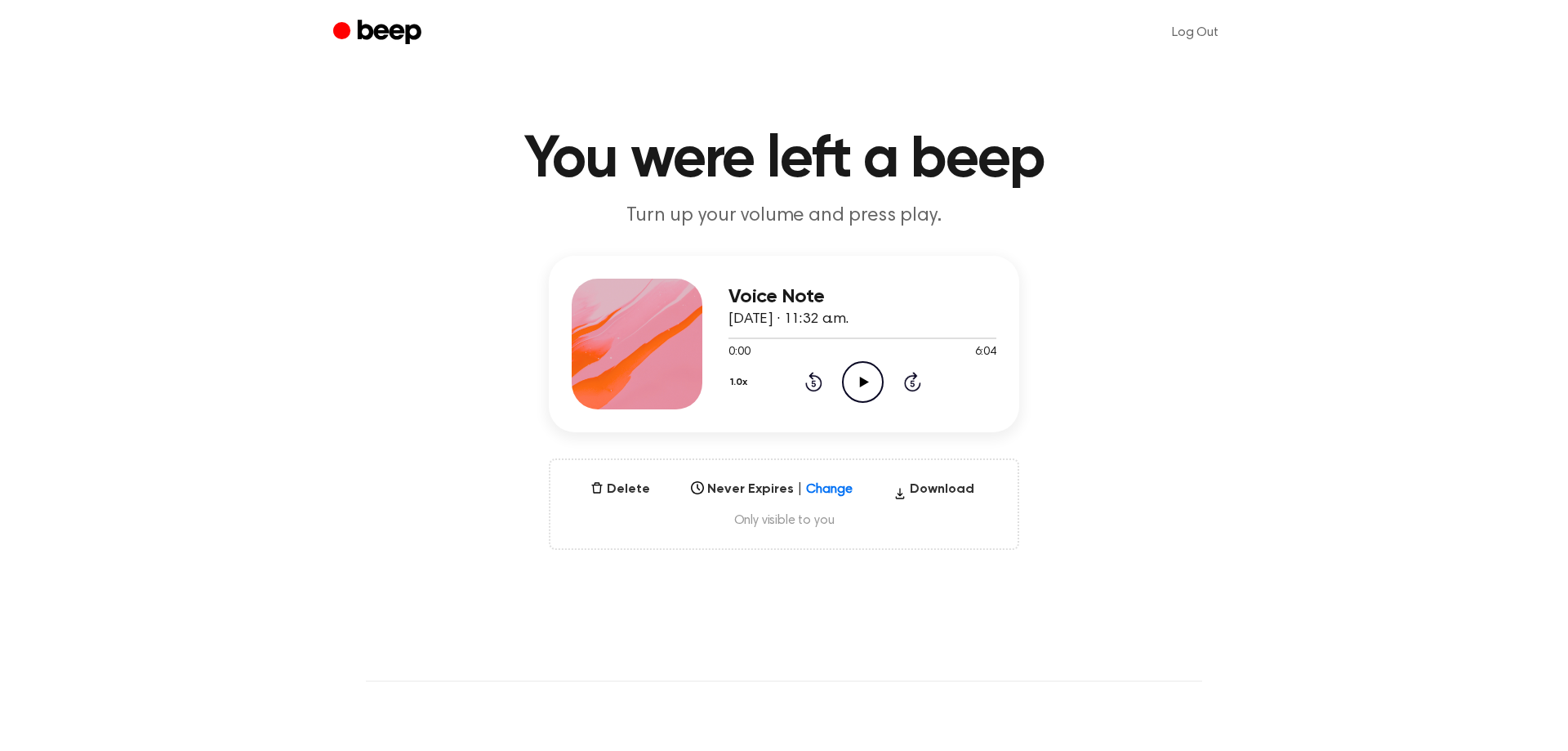 scroll, scrollTop: 0, scrollLeft: 0, axis: both 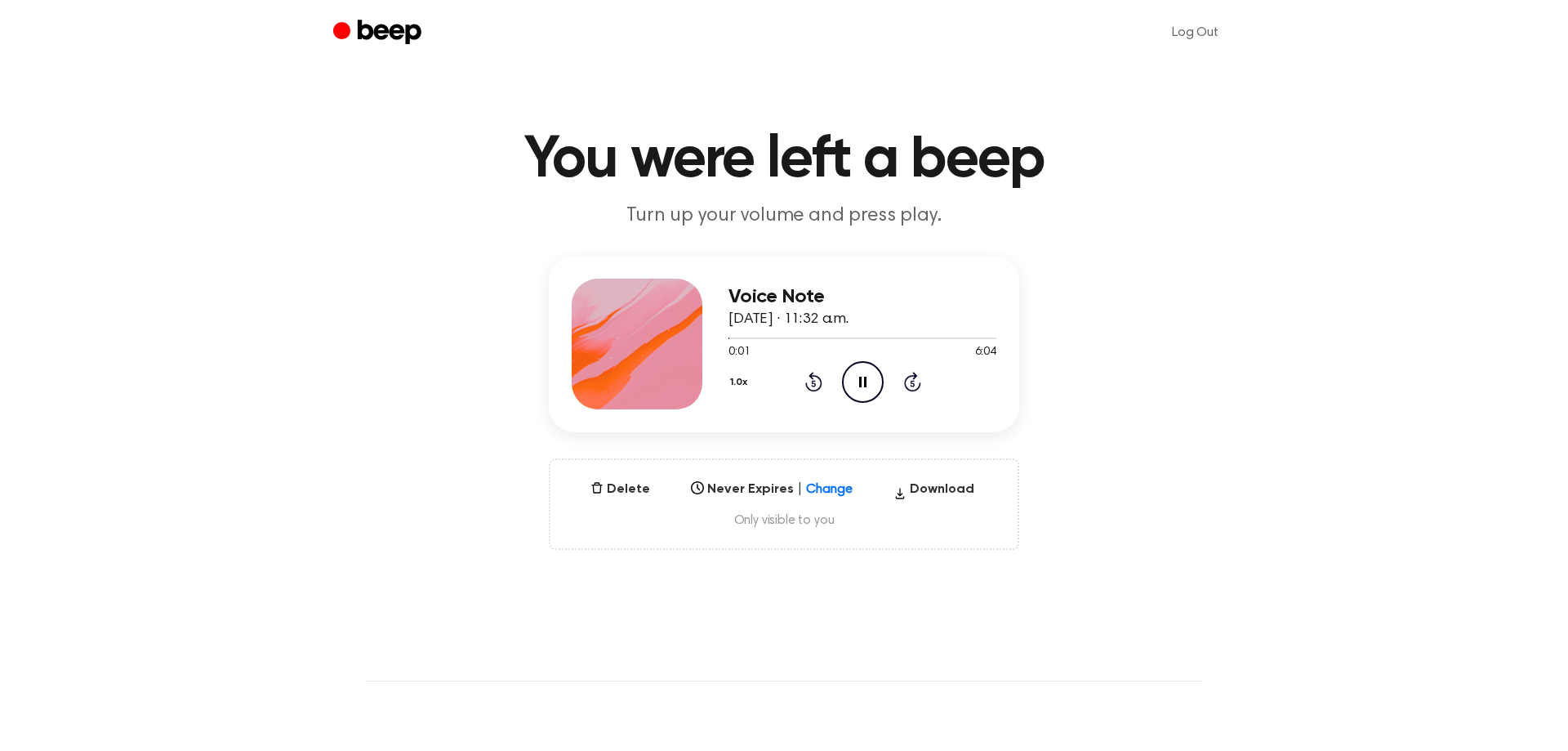 click on "Pause Audio" 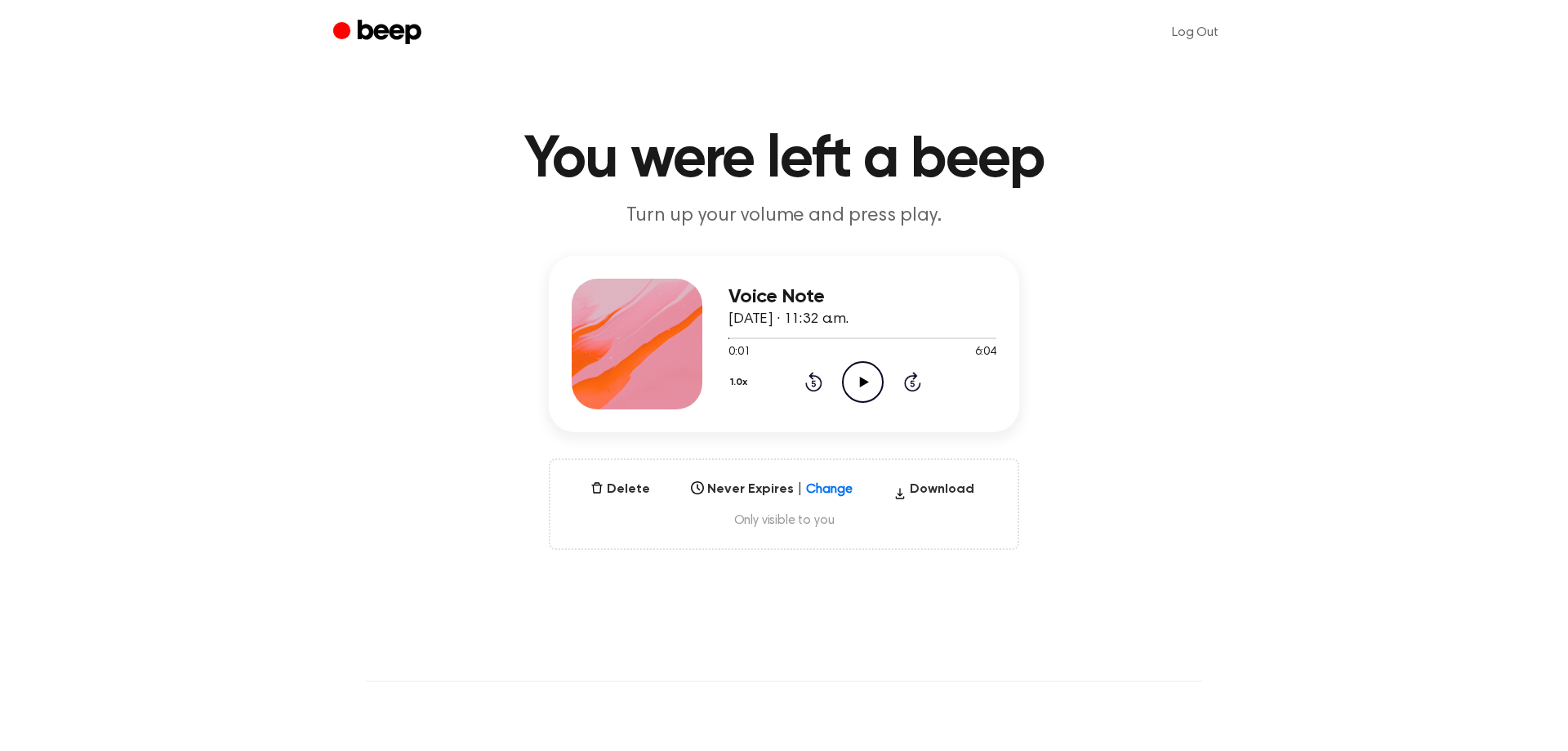 click on "Play Audio" 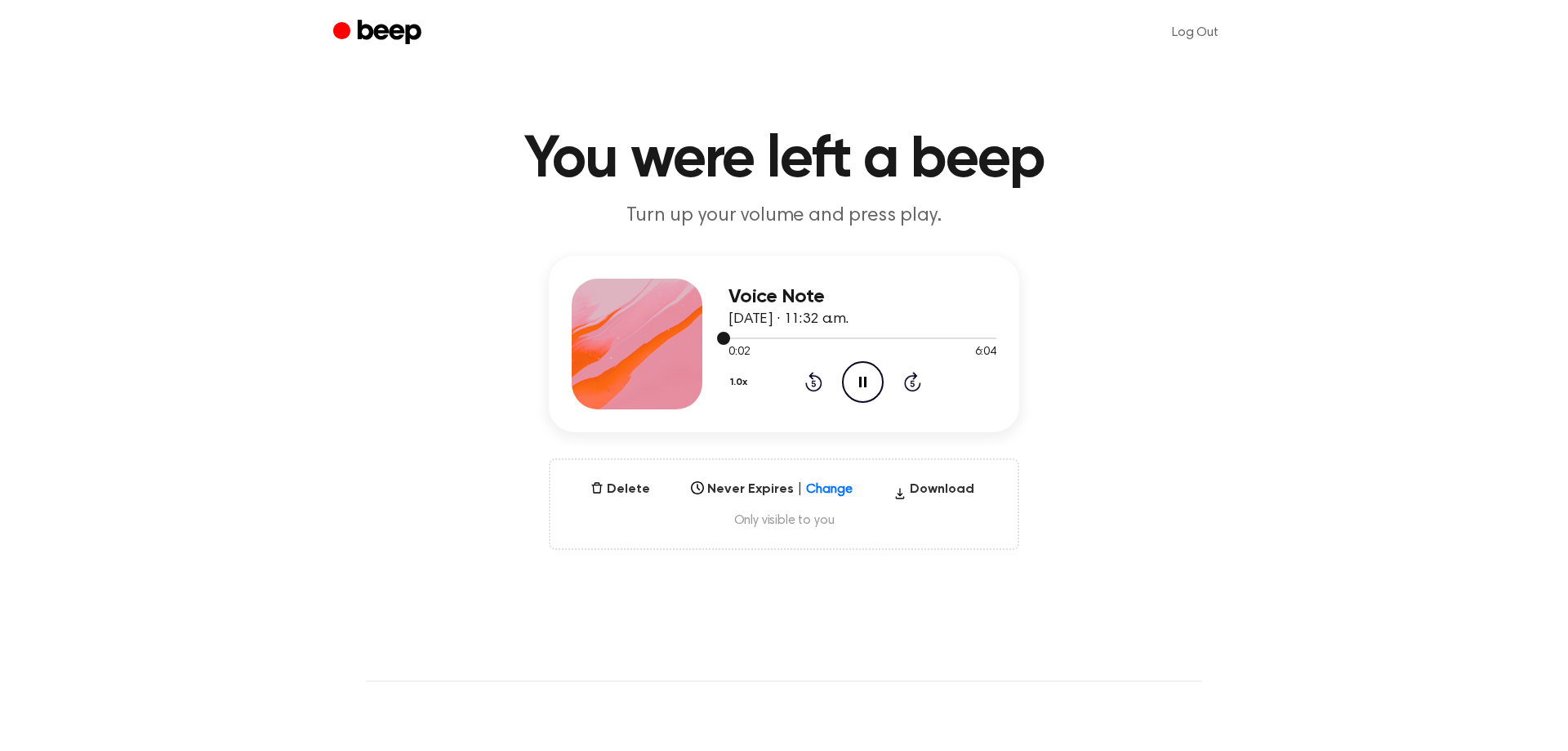 click at bounding box center (862, 338) 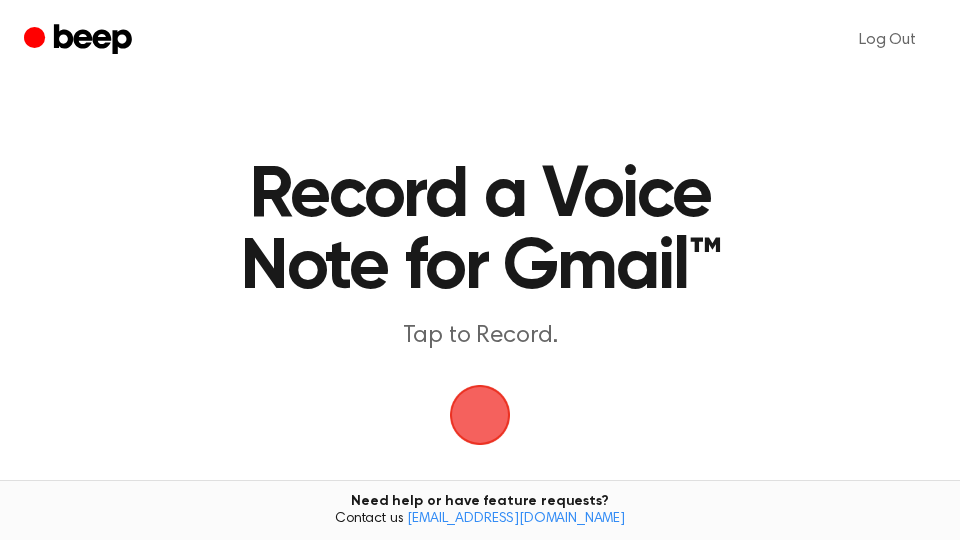 scroll, scrollTop: 0, scrollLeft: 0, axis: both 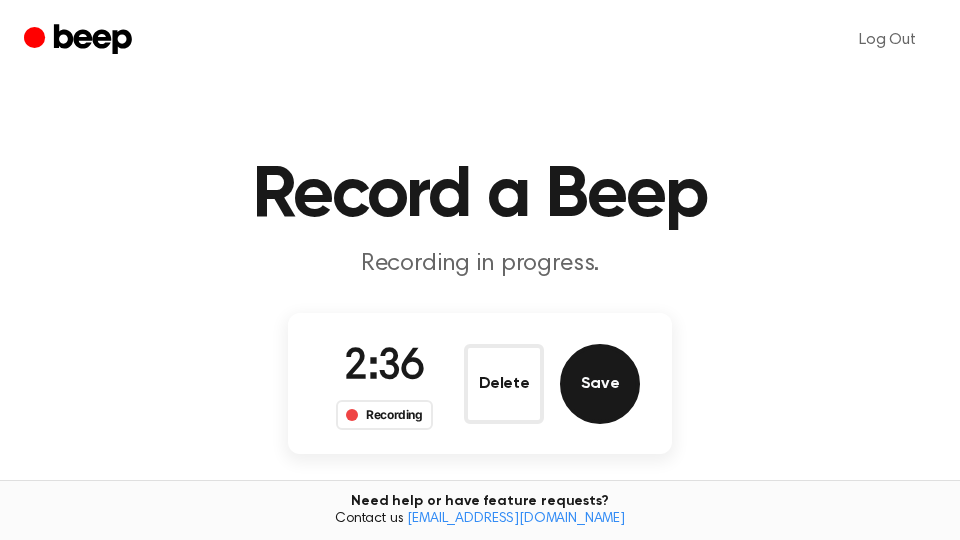 click on "Save" at bounding box center [600, 384] 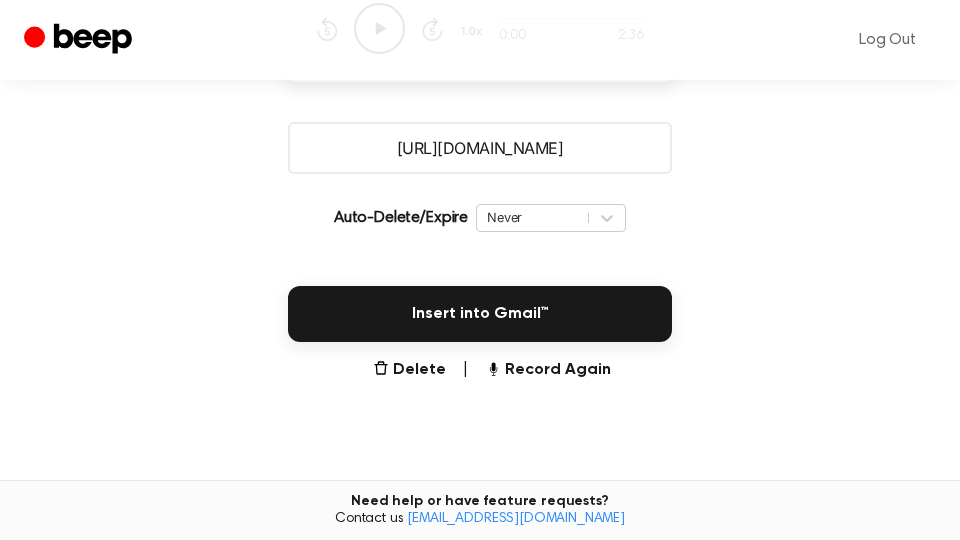 scroll, scrollTop: 340, scrollLeft: 0, axis: vertical 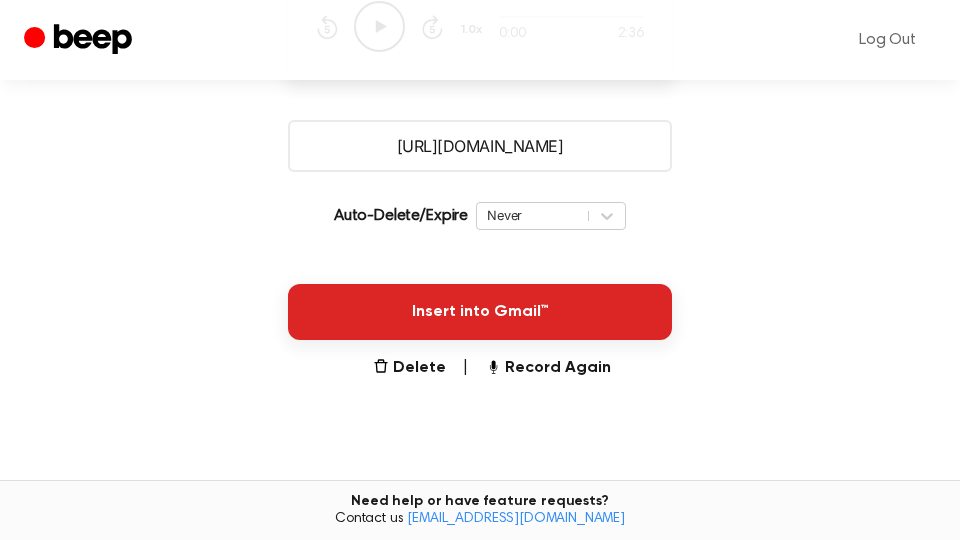 click on "Insert into Gmail™" at bounding box center (480, 312) 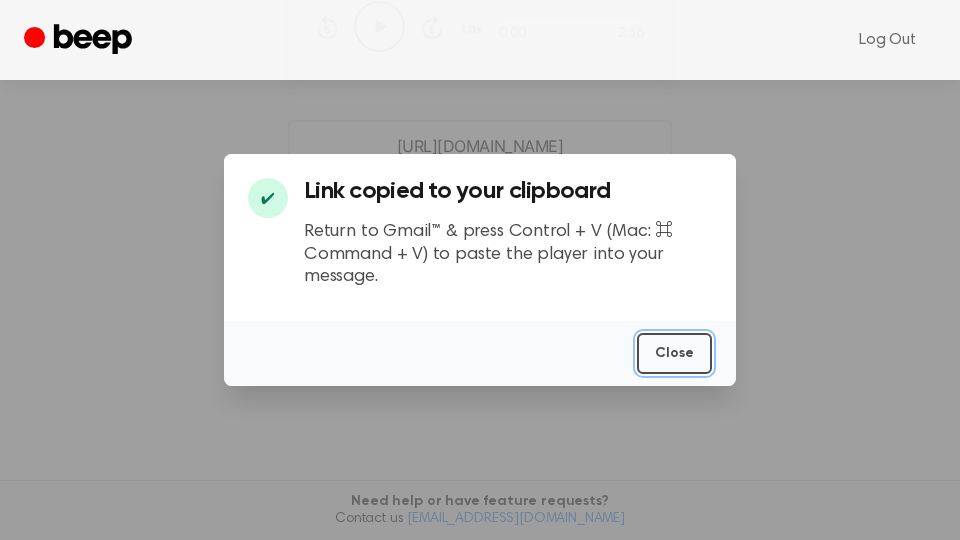click on "Close" at bounding box center [674, 353] 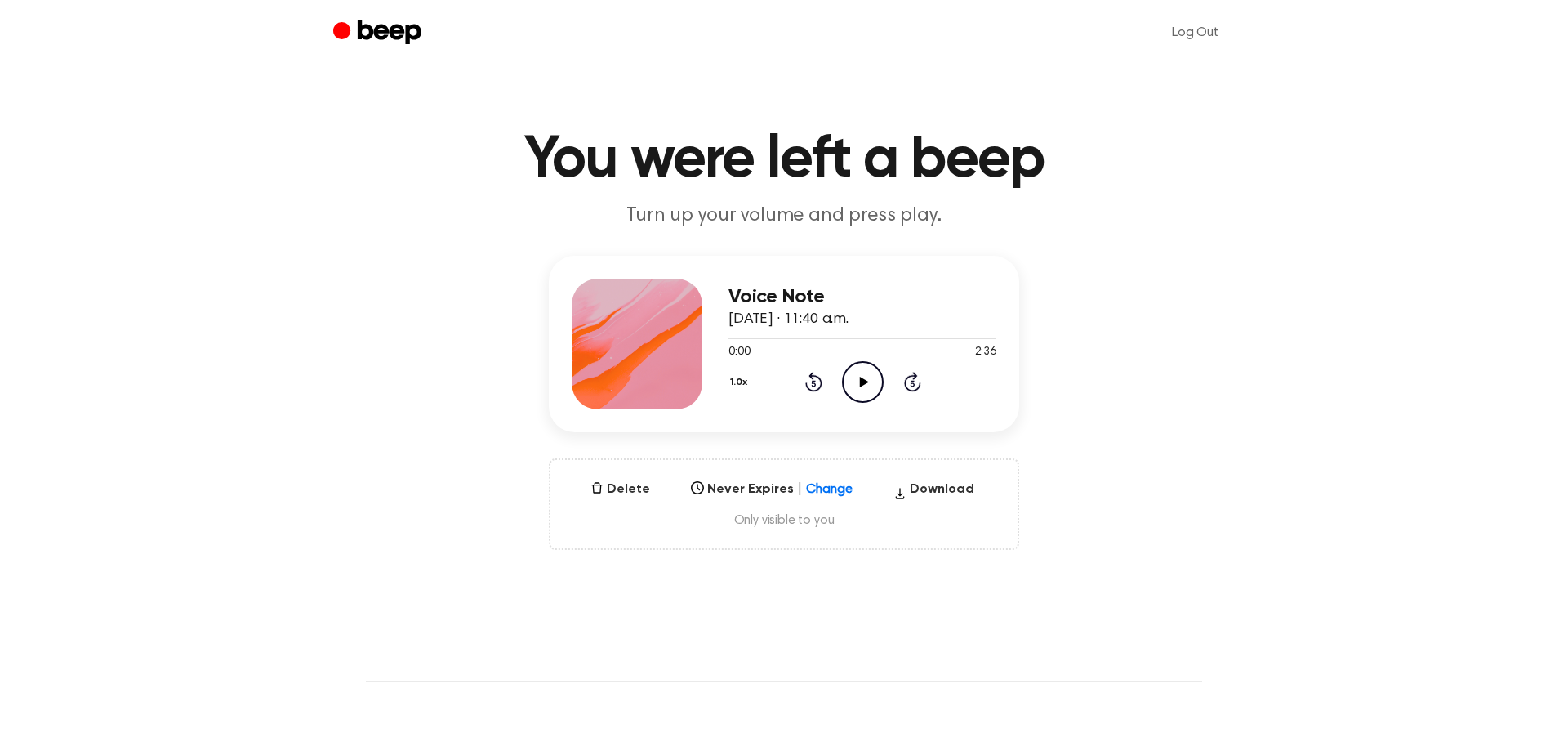 scroll, scrollTop: 0, scrollLeft: 0, axis: both 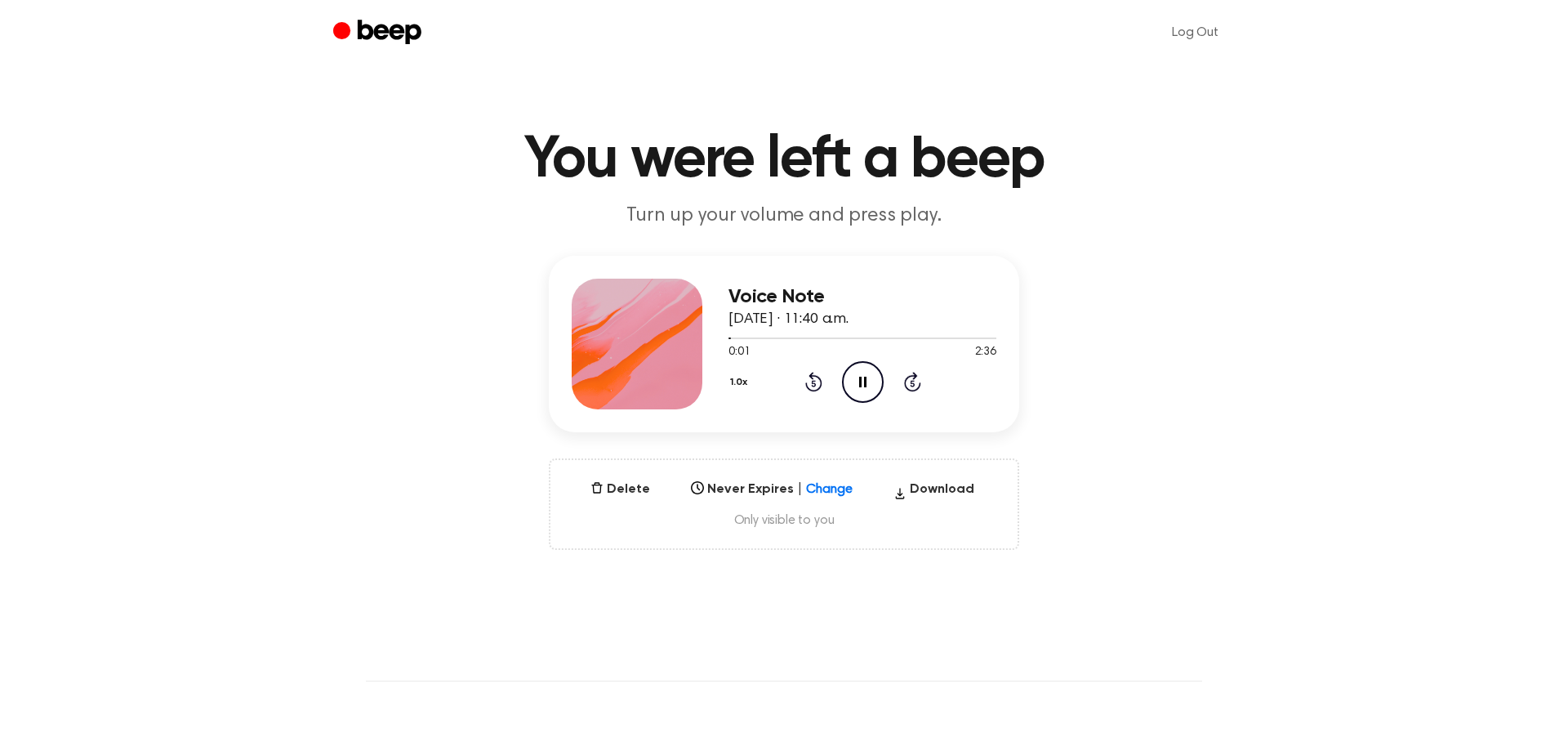 click 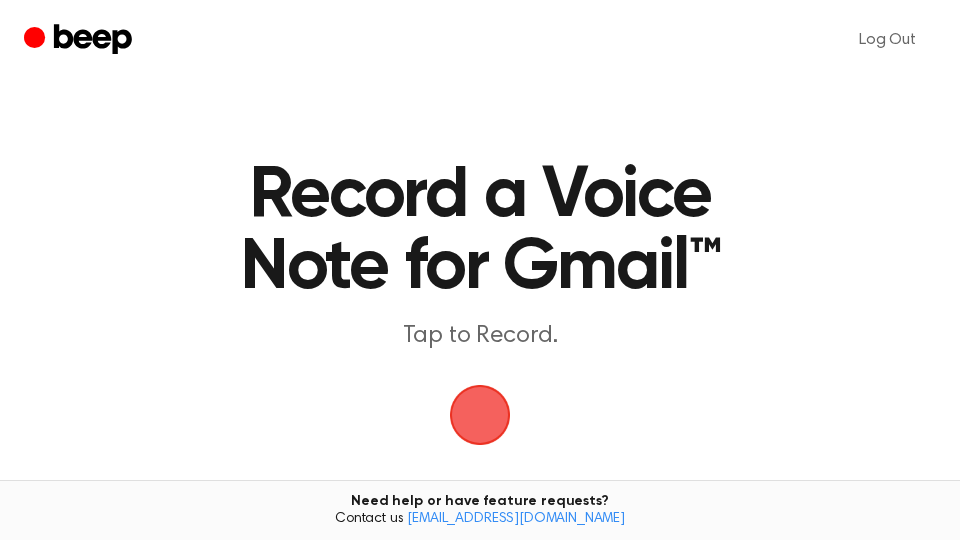 scroll, scrollTop: 0, scrollLeft: 0, axis: both 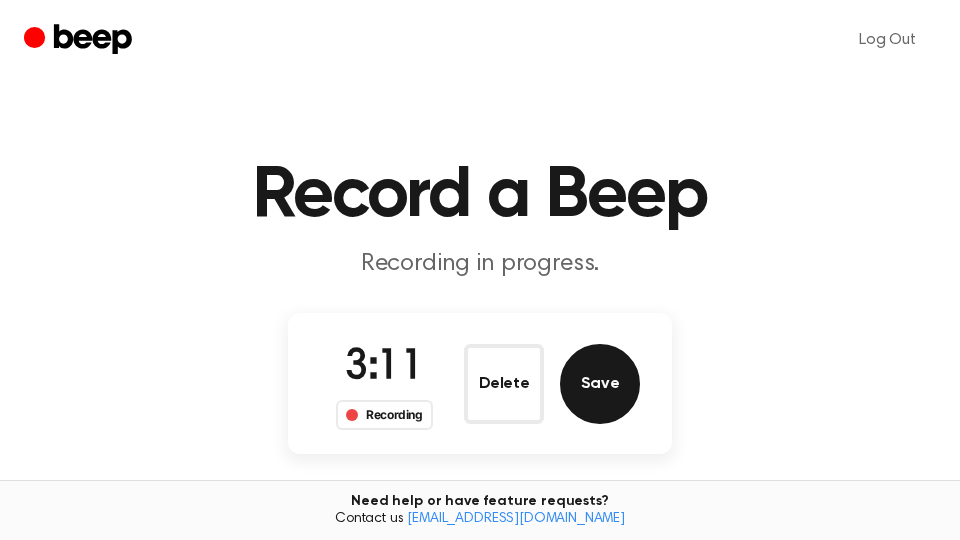 click on "Save" at bounding box center (600, 384) 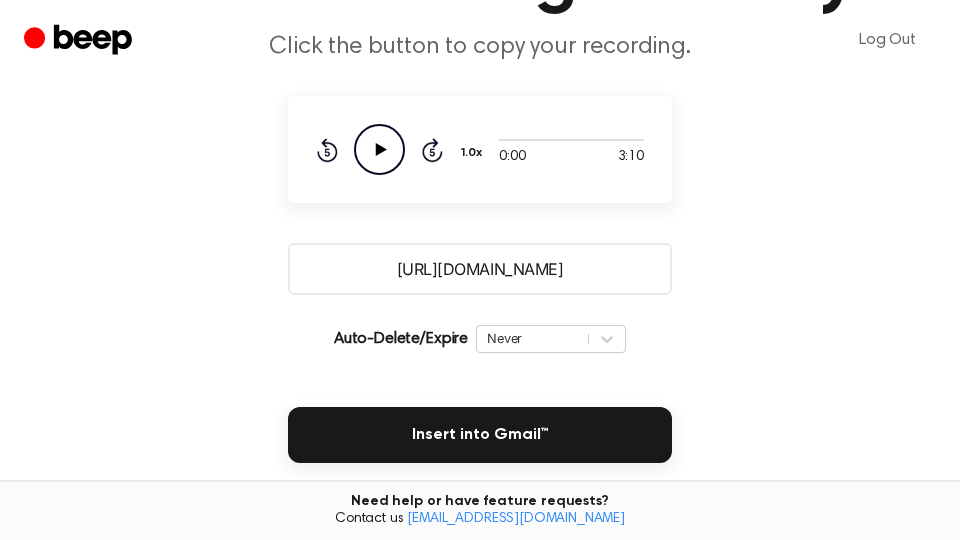 scroll, scrollTop: 340, scrollLeft: 0, axis: vertical 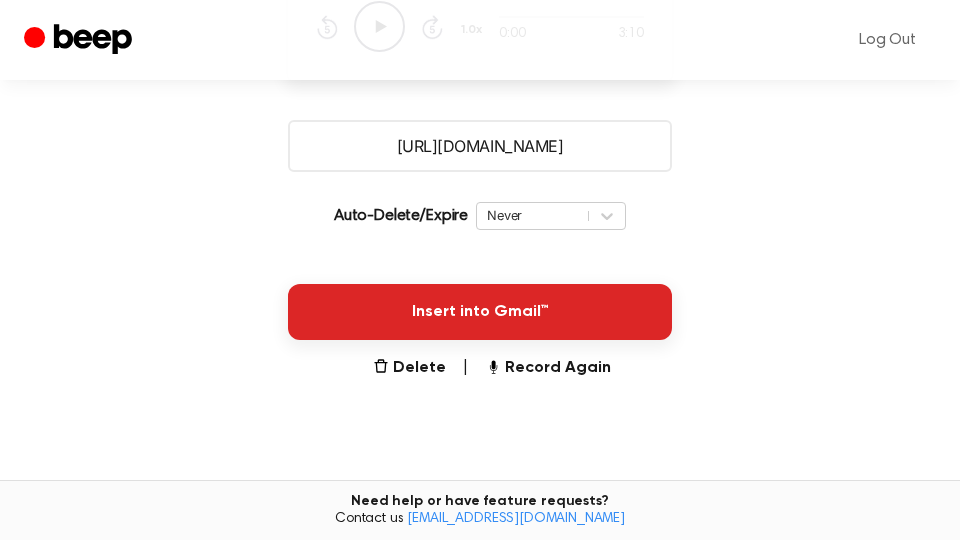 click on "Insert into Gmail™" at bounding box center (480, 312) 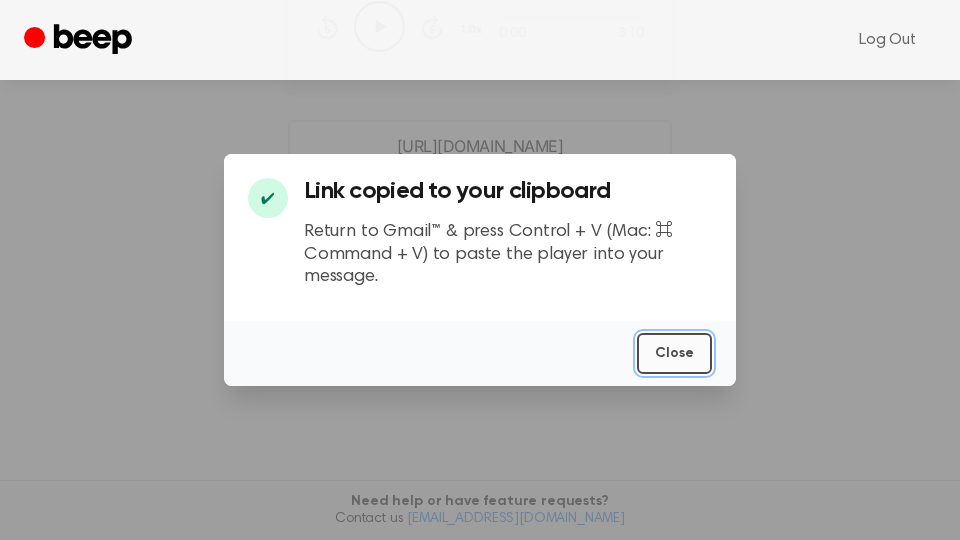 click on "Close" at bounding box center (674, 353) 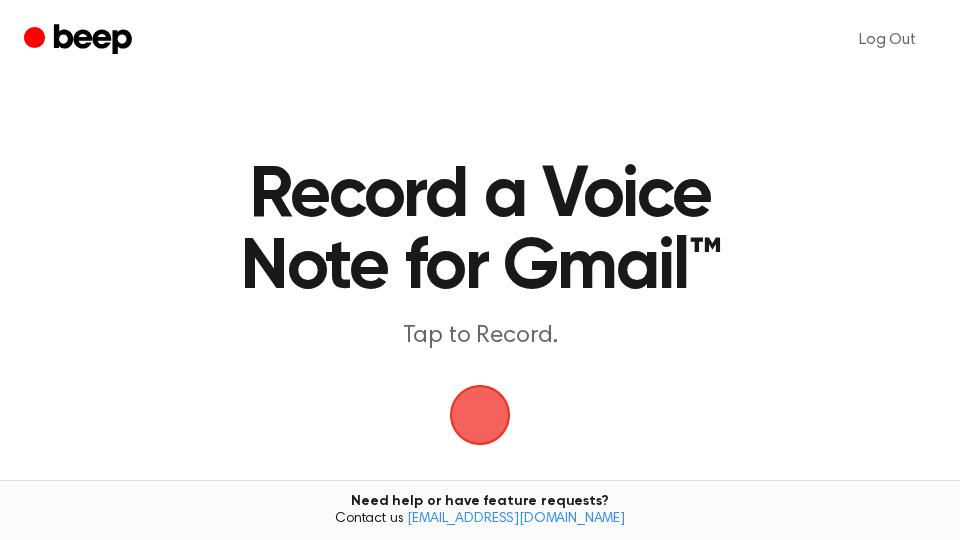 scroll, scrollTop: 0, scrollLeft: 0, axis: both 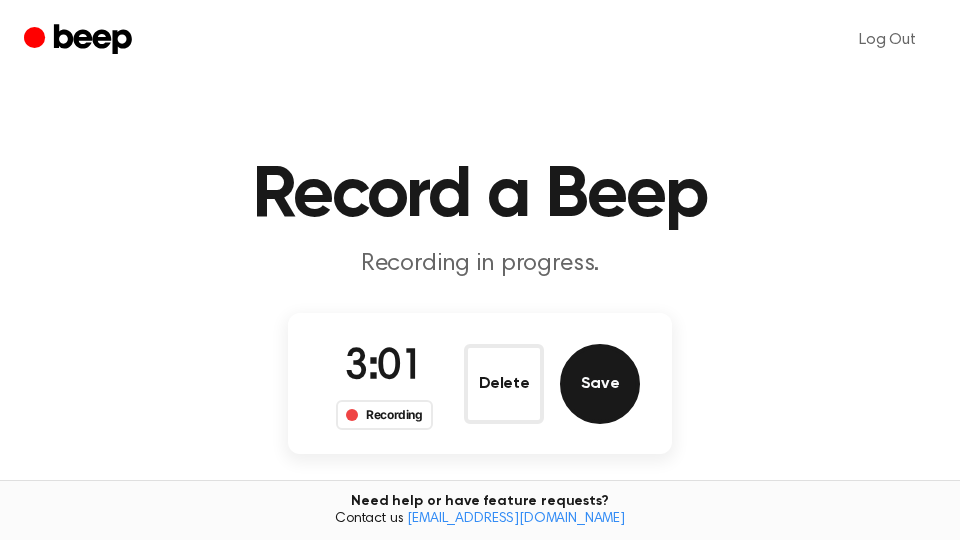 click on "Save" at bounding box center (600, 384) 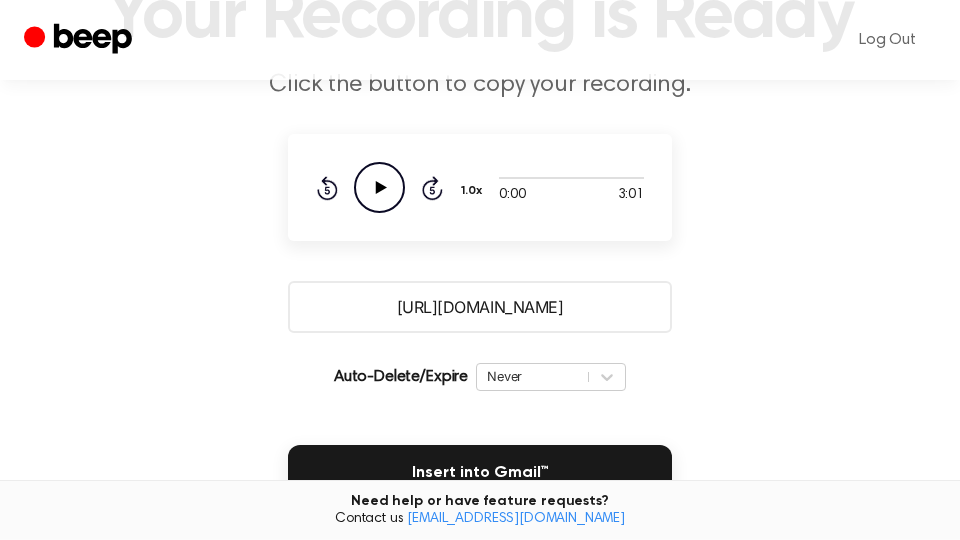 scroll, scrollTop: 340, scrollLeft: 0, axis: vertical 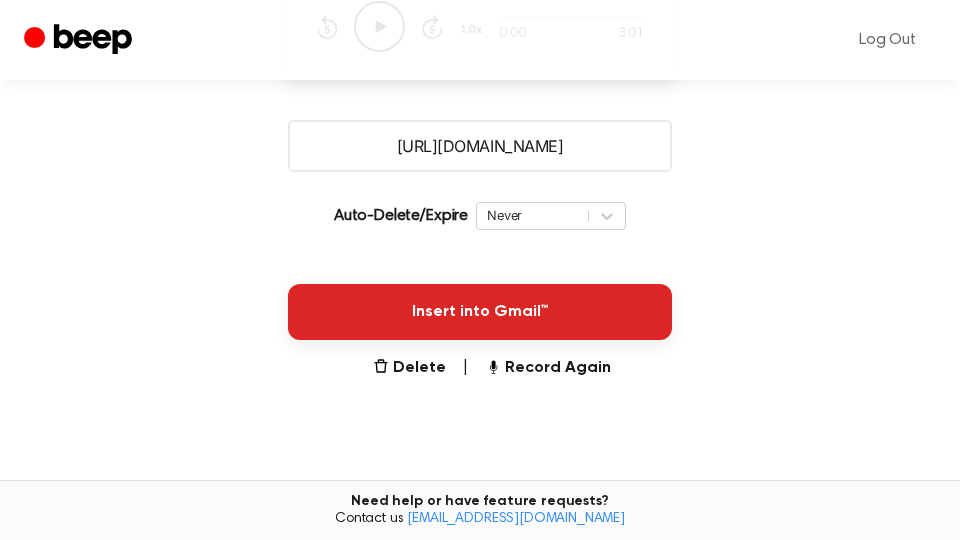 click on "Insert into Gmail™" at bounding box center (480, 312) 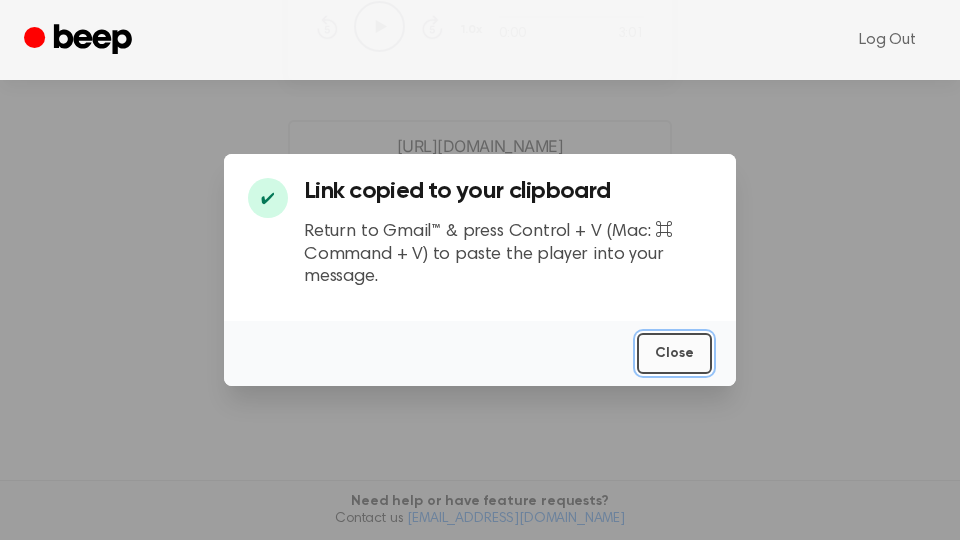 click on "Close" at bounding box center [674, 353] 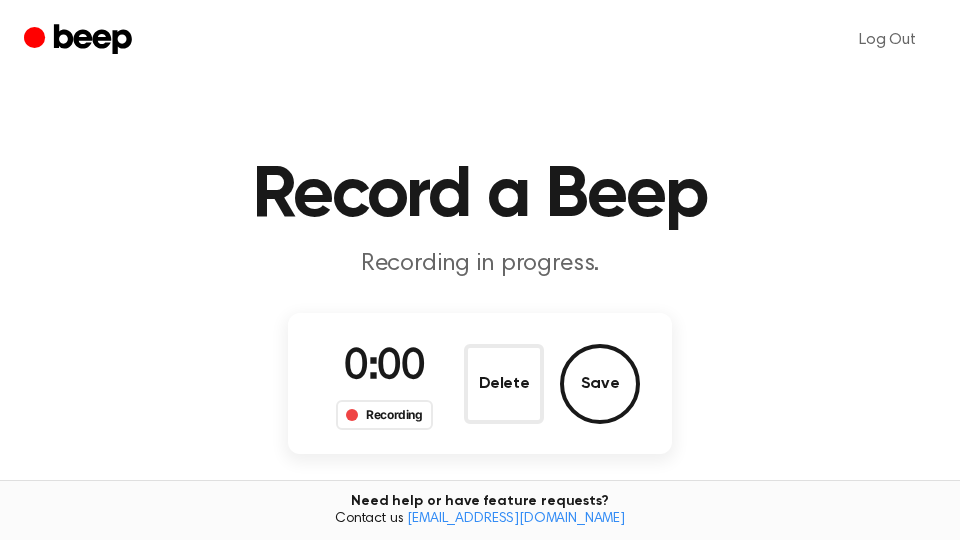 scroll, scrollTop: 0, scrollLeft: 0, axis: both 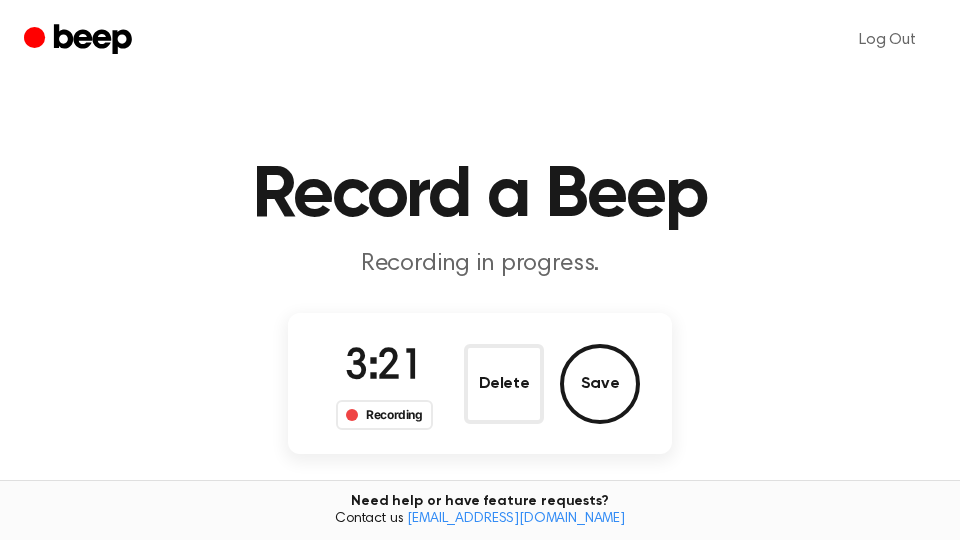 click on "Save" at bounding box center [600, 384] 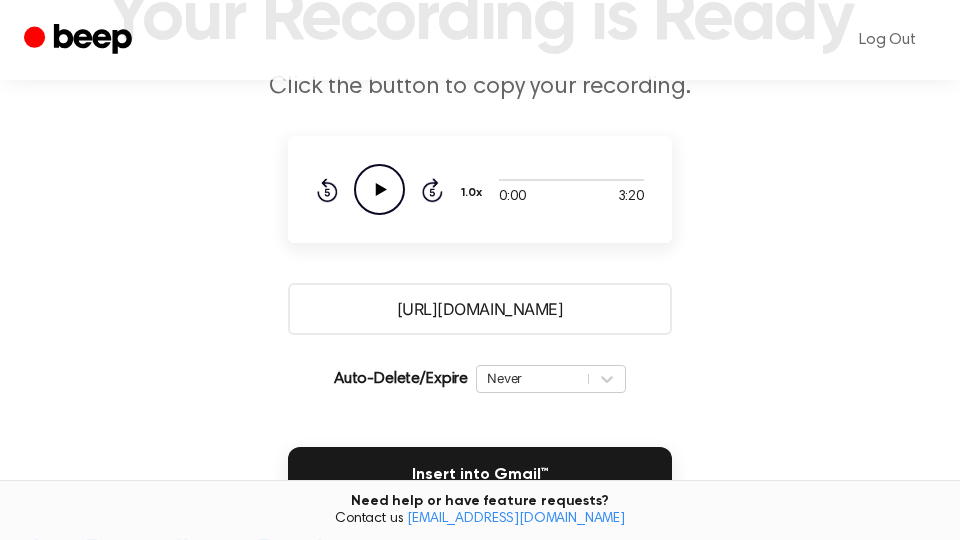 scroll, scrollTop: 340, scrollLeft: 0, axis: vertical 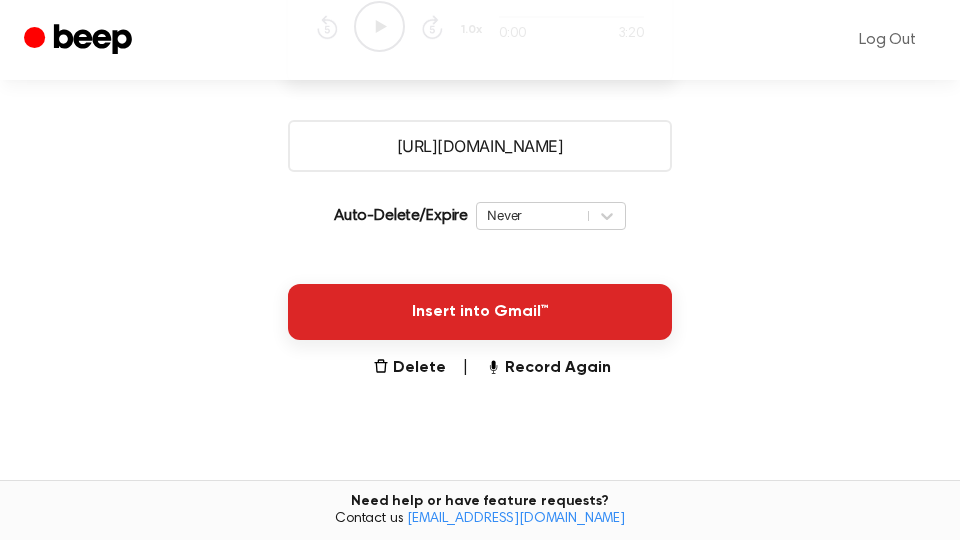 click on "Insert into Gmail™" at bounding box center [480, 312] 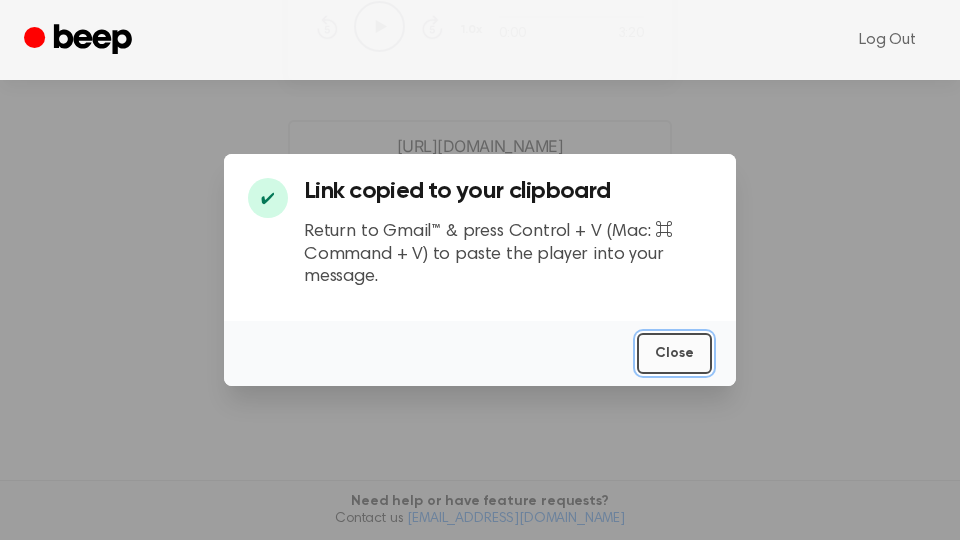 click on "Close" at bounding box center (674, 353) 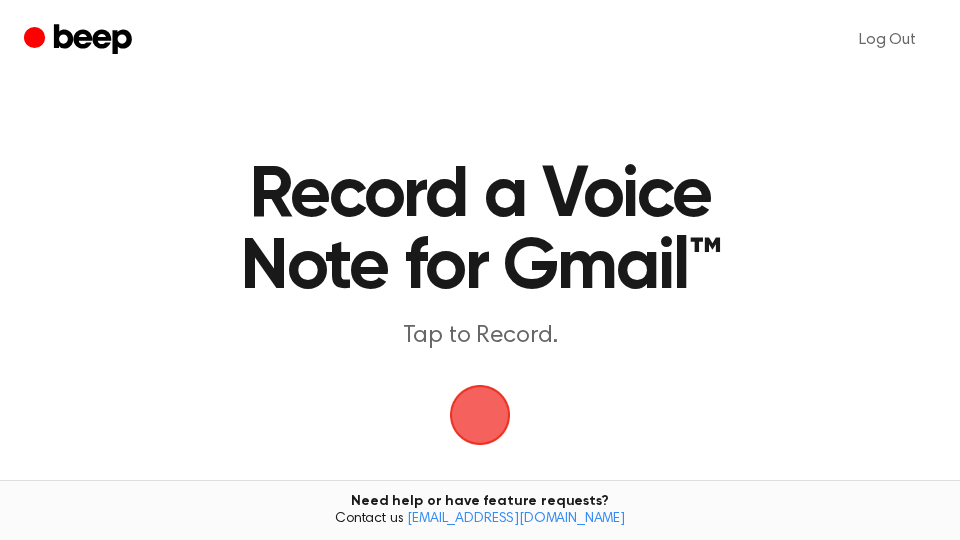 scroll, scrollTop: 0, scrollLeft: 0, axis: both 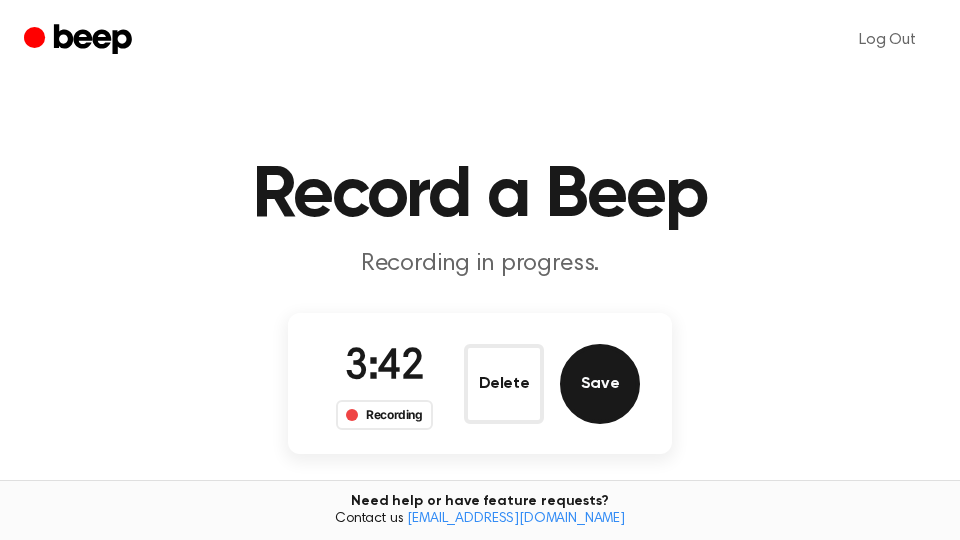 click on "Save" at bounding box center (600, 384) 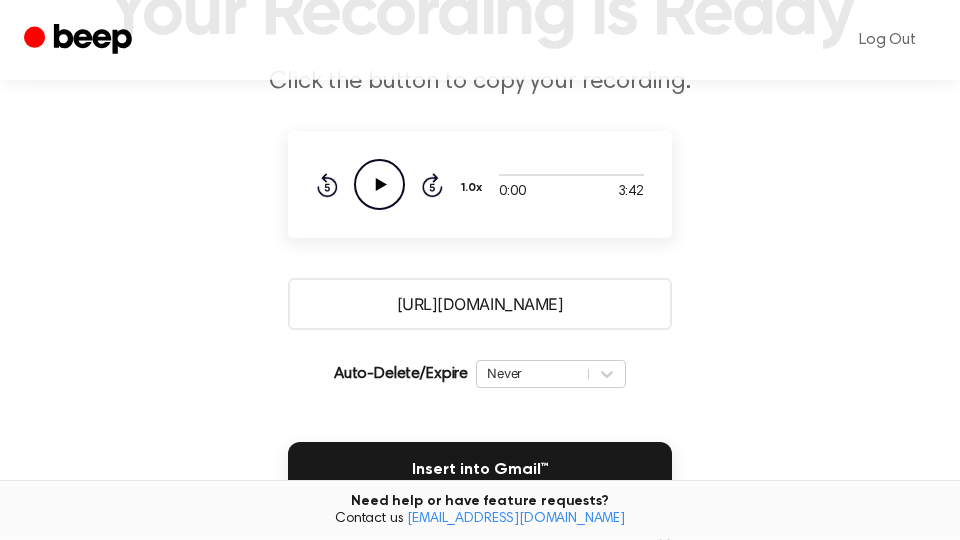 scroll, scrollTop: 340, scrollLeft: 0, axis: vertical 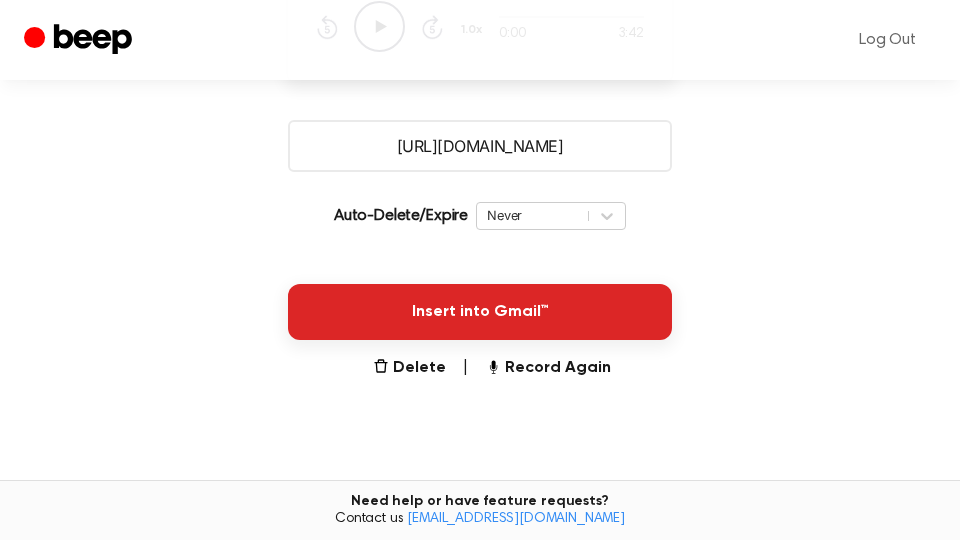 click on "Insert into Gmail™" at bounding box center [480, 312] 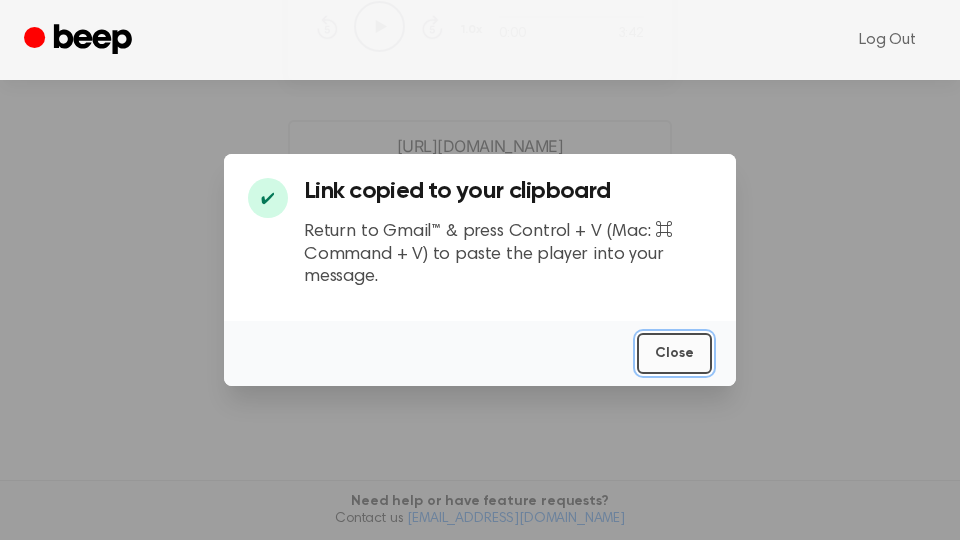click on "Close" at bounding box center (674, 353) 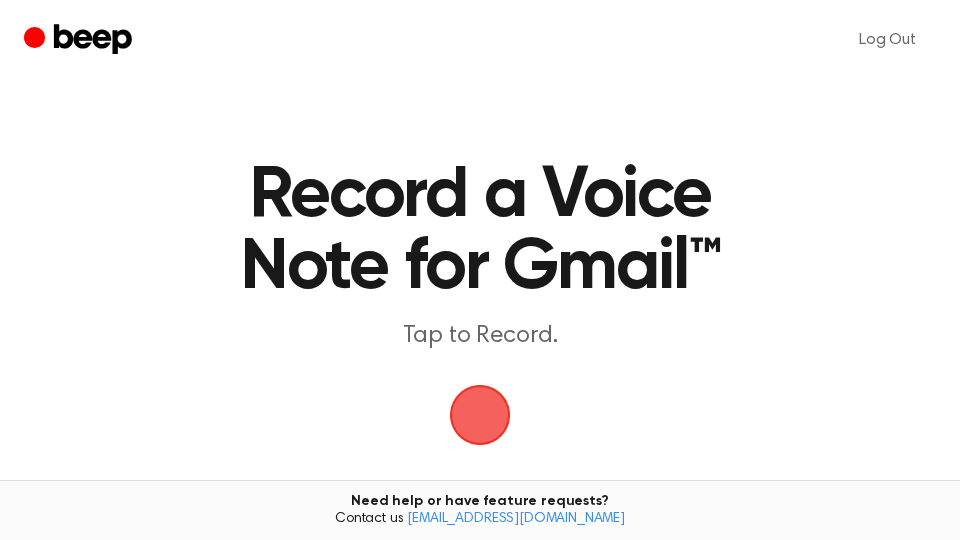 click at bounding box center [479, 414] 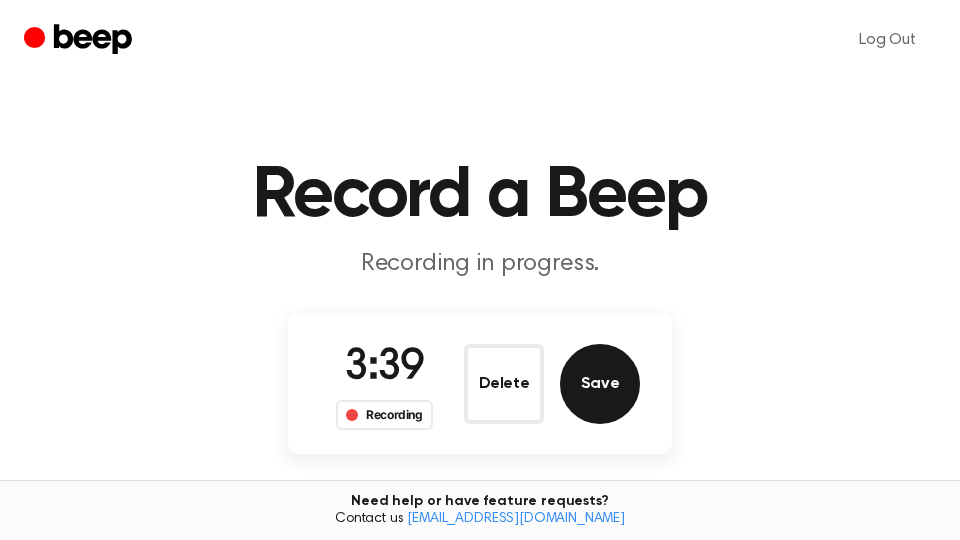 click on "Save" at bounding box center (600, 384) 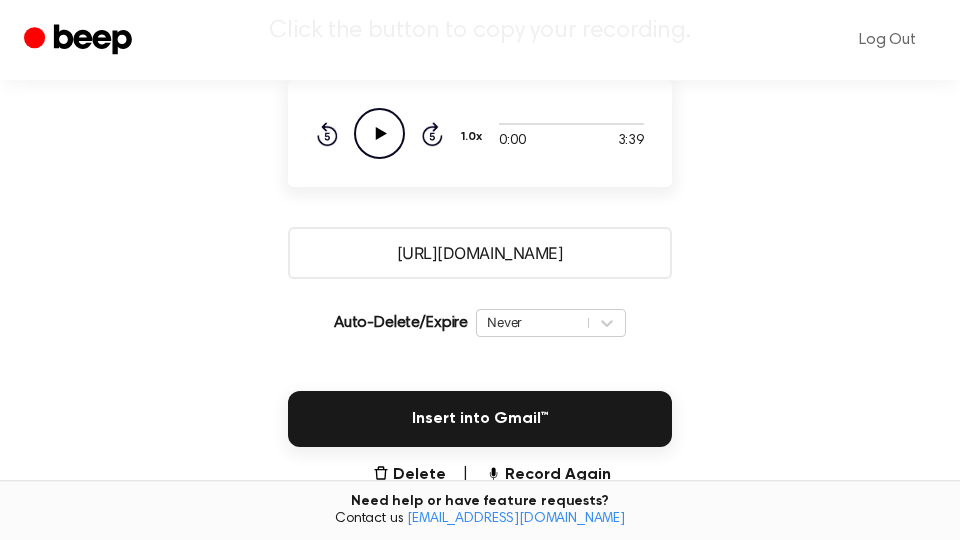 scroll, scrollTop: 340, scrollLeft: 0, axis: vertical 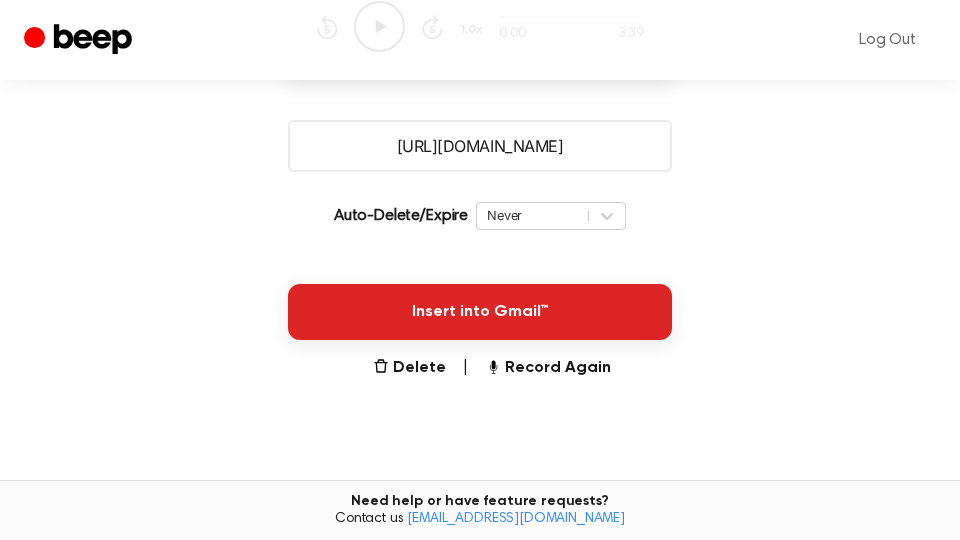 click on "Insert into Gmail™" at bounding box center [480, 312] 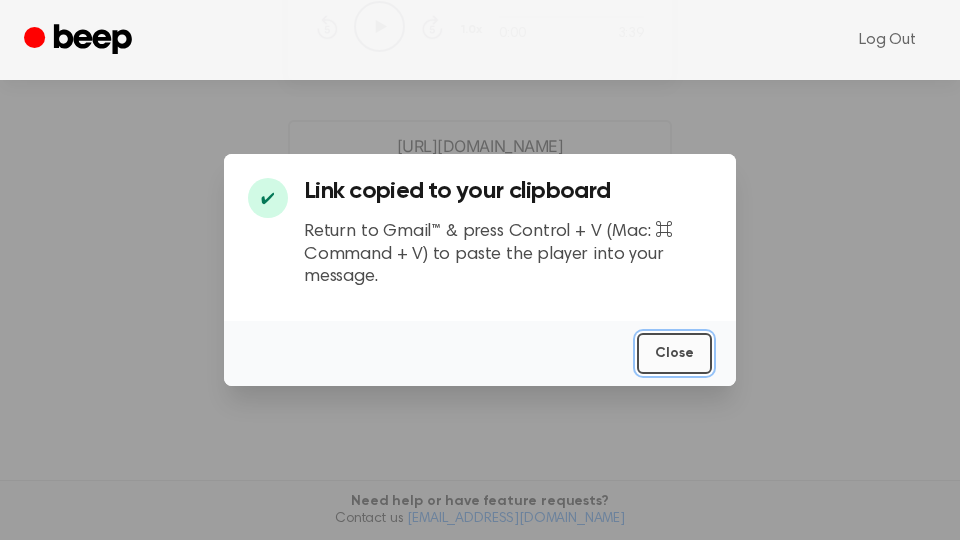 click on "Close" at bounding box center [674, 353] 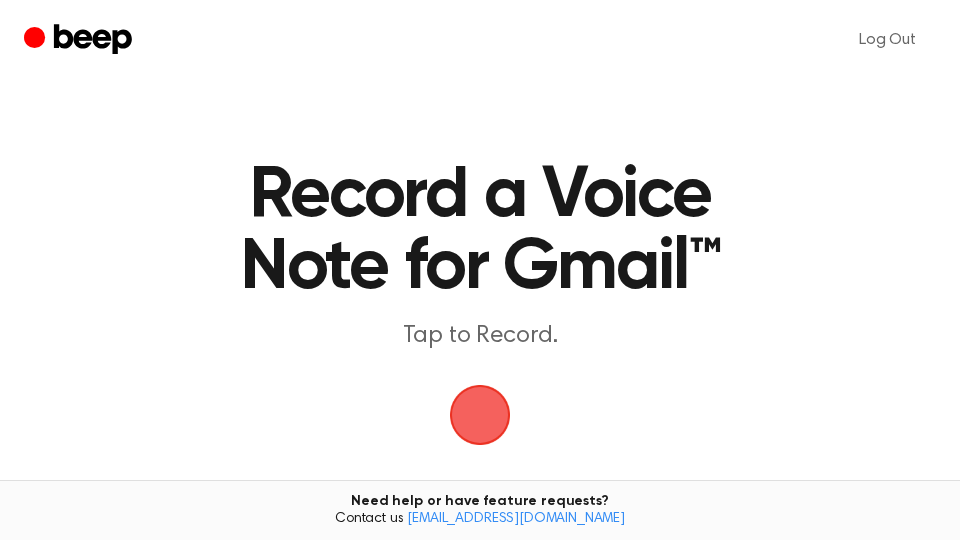 scroll, scrollTop: 0, scrollLeft: 0, axis: both 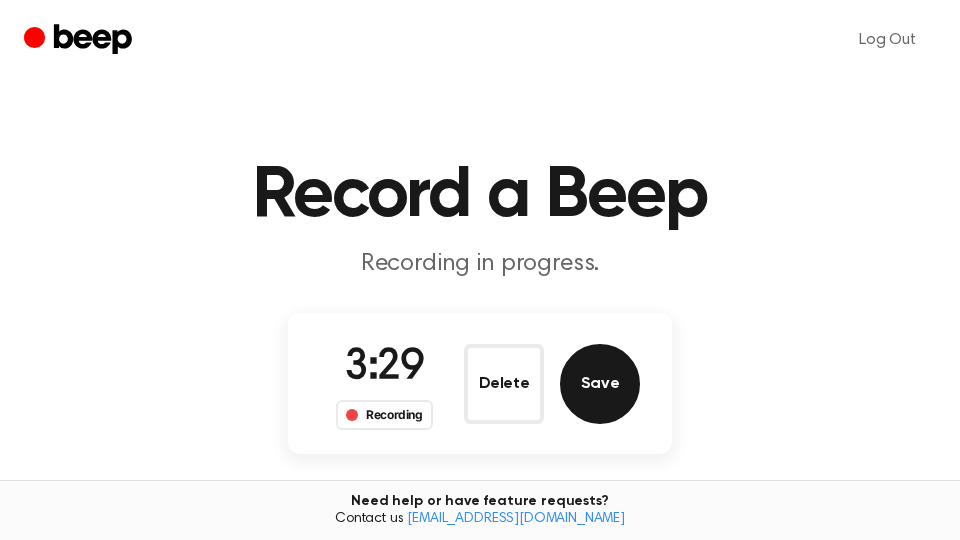 click on "Save" at bounding box center (600, 384) 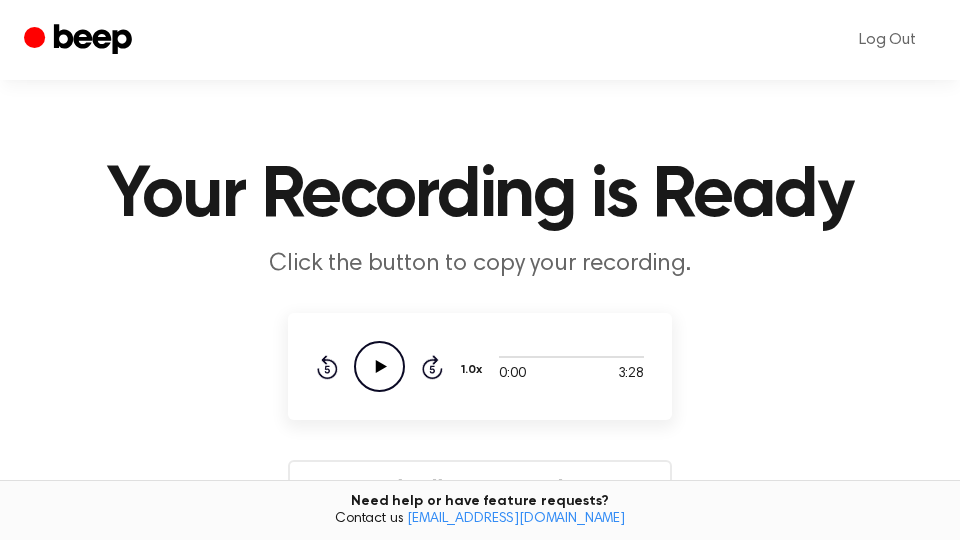 scroll, scrollTop: 340, scrollLeft: 0, axis: vertical 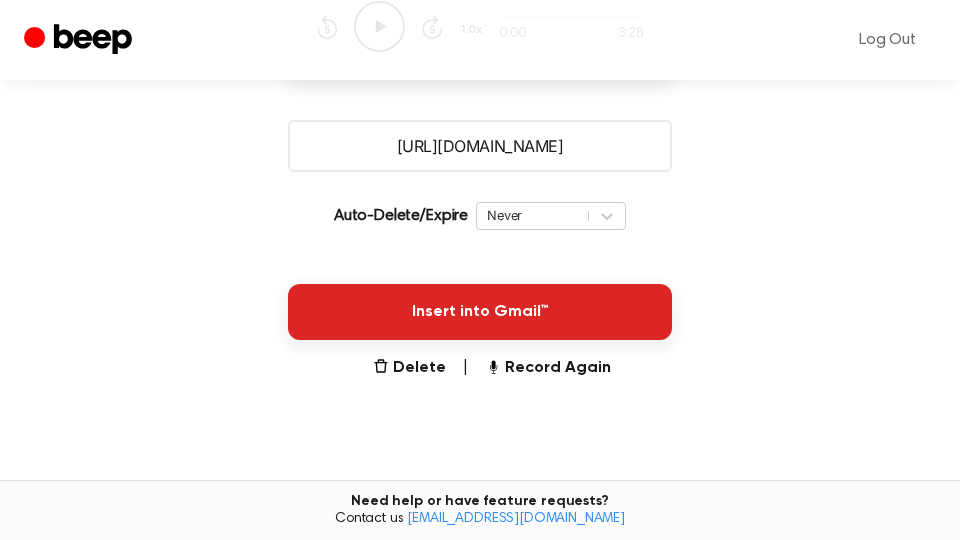 click on "Insert into Gmail™" at bounding box center (480, 312) 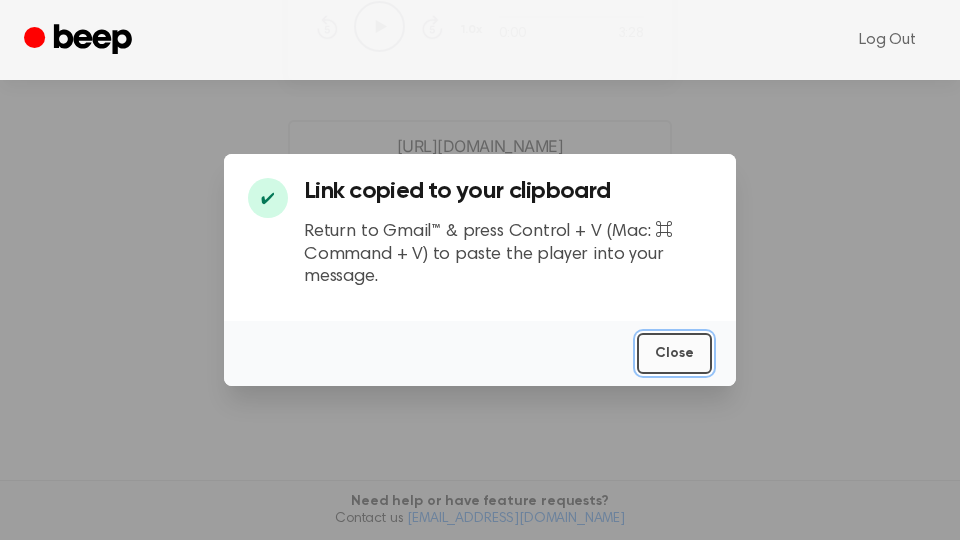 click on "Close" at bounding box center (674, 353) 